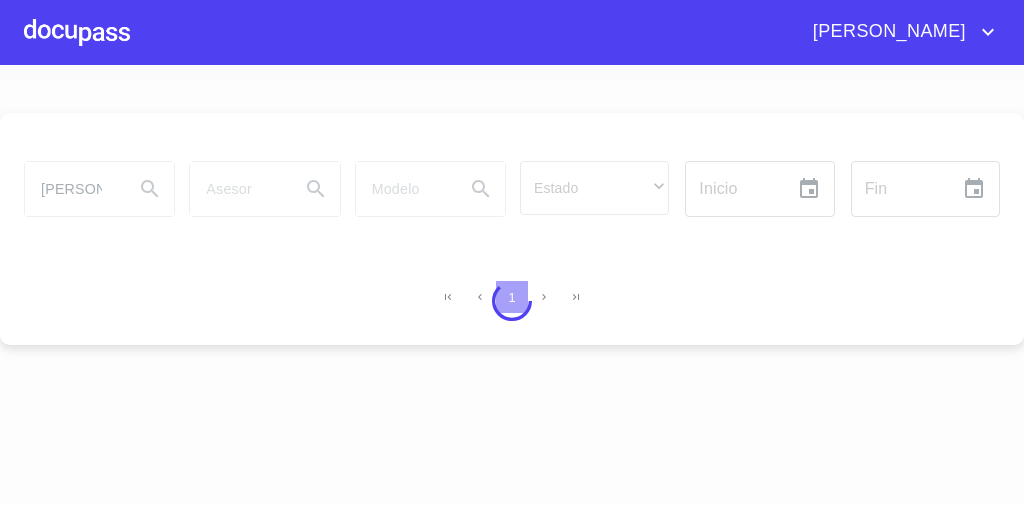 scroll, scrollTop: 0, scrollLeft: 0, axis: both 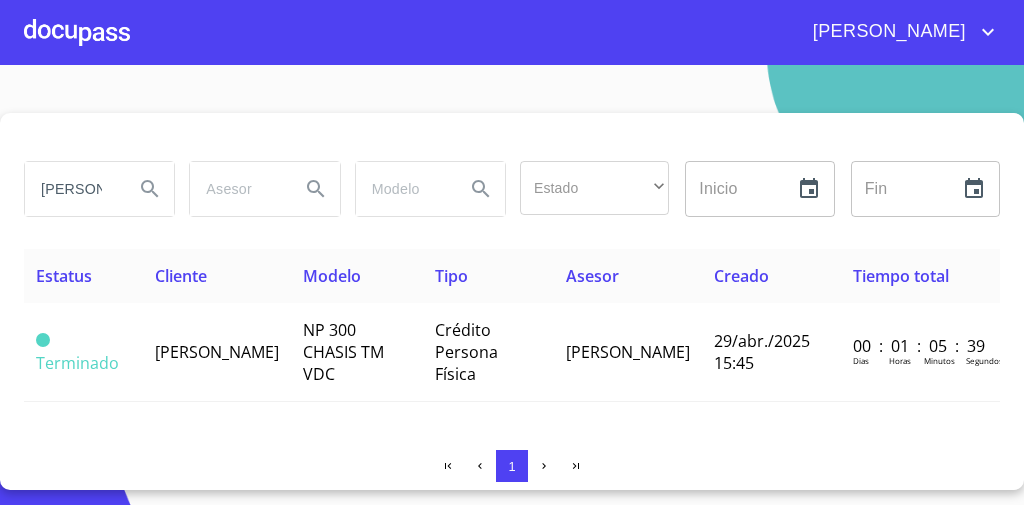 click on "[PERSON_NAME]" at bounding box center [71, 189] 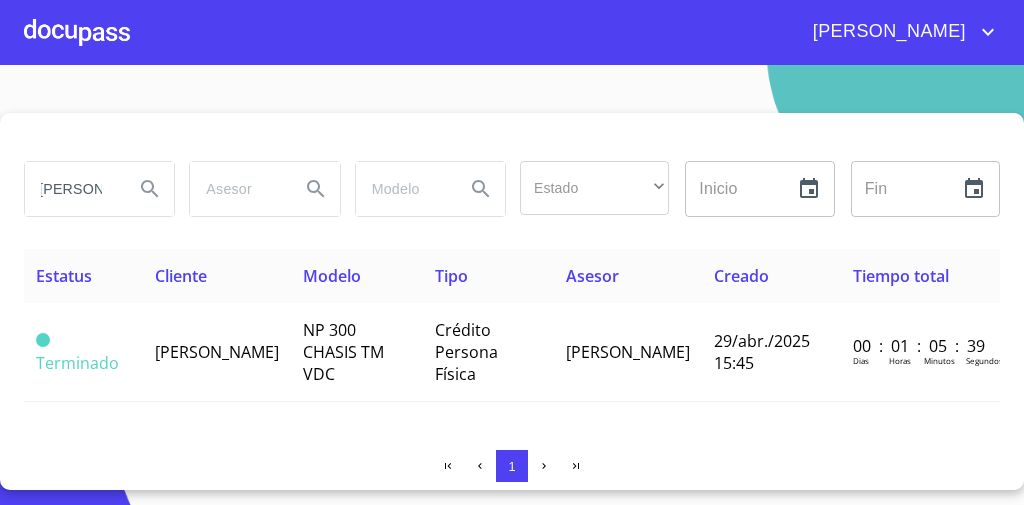 scroll, scrollTop: 0, scrollLeft: 13, axis: horizontal 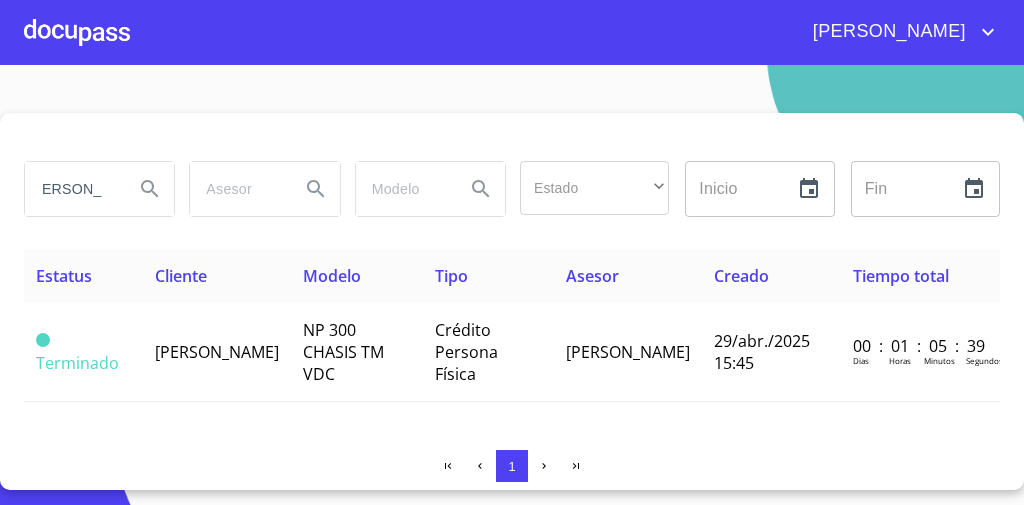 type on "[PERSON_NAME]" 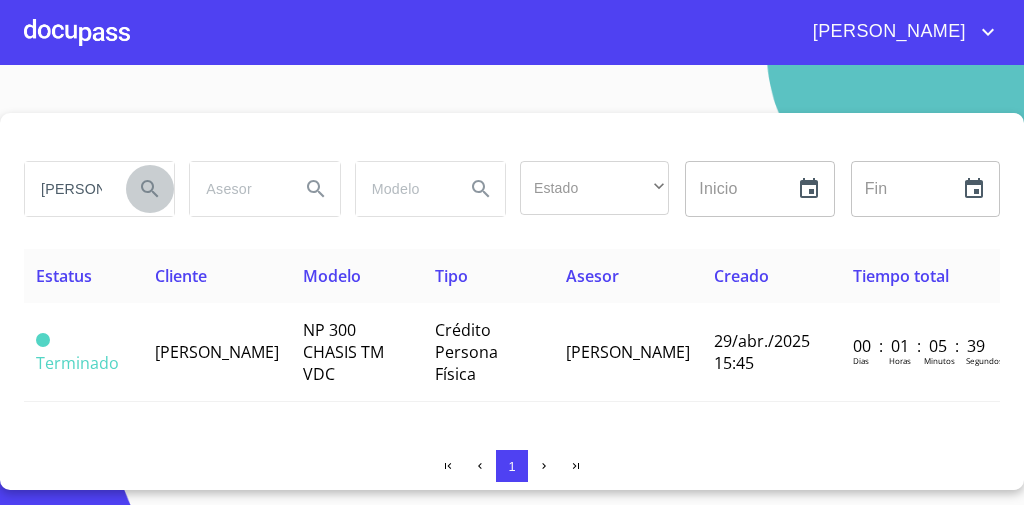click 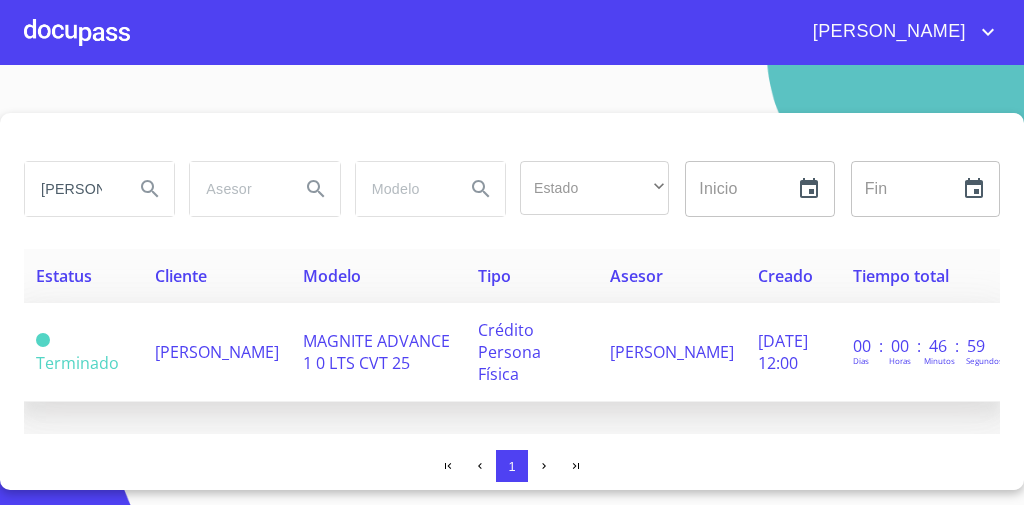 click on "Crédito Persona Física" at bounding box center [509, 352] 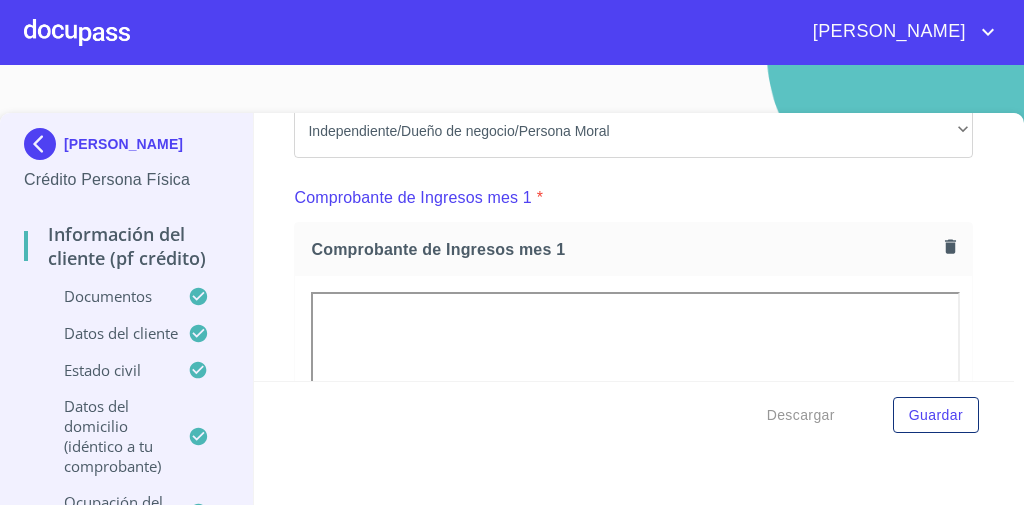 scroll, scrollTop: 1371, scrollLeft: 0, axis: vertical 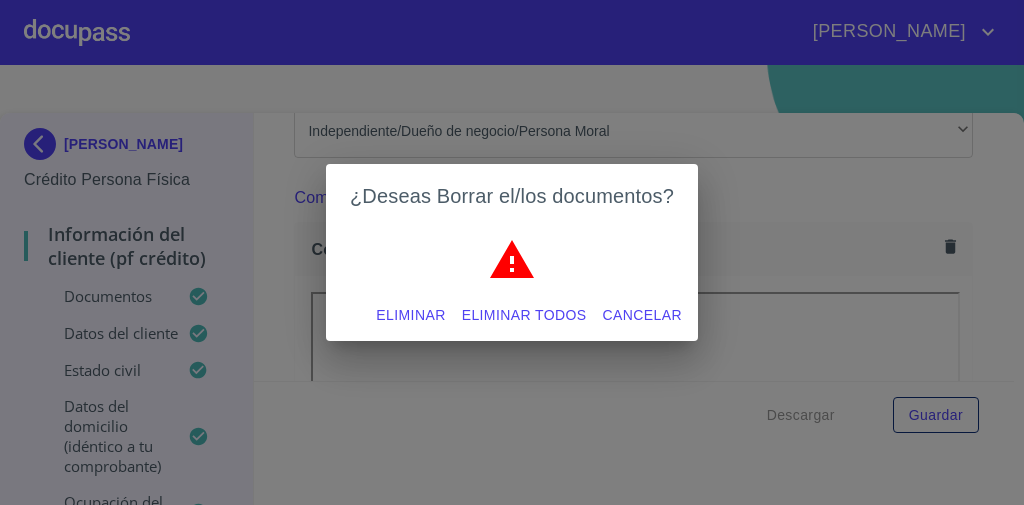 click on "Eliminar" at bounding box center [410, 315] 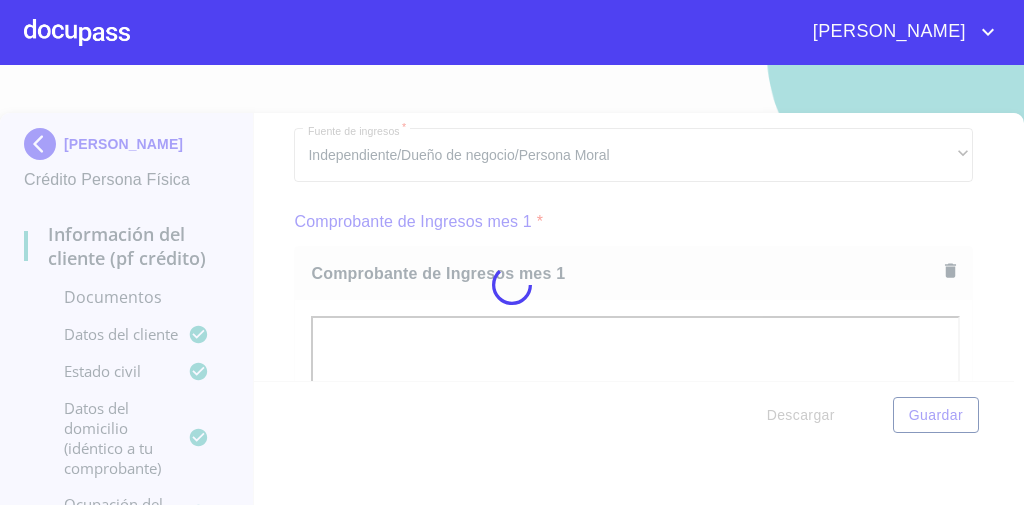 scroll, scrollTop: 1388, scrollLeft: 0, axis: vertical 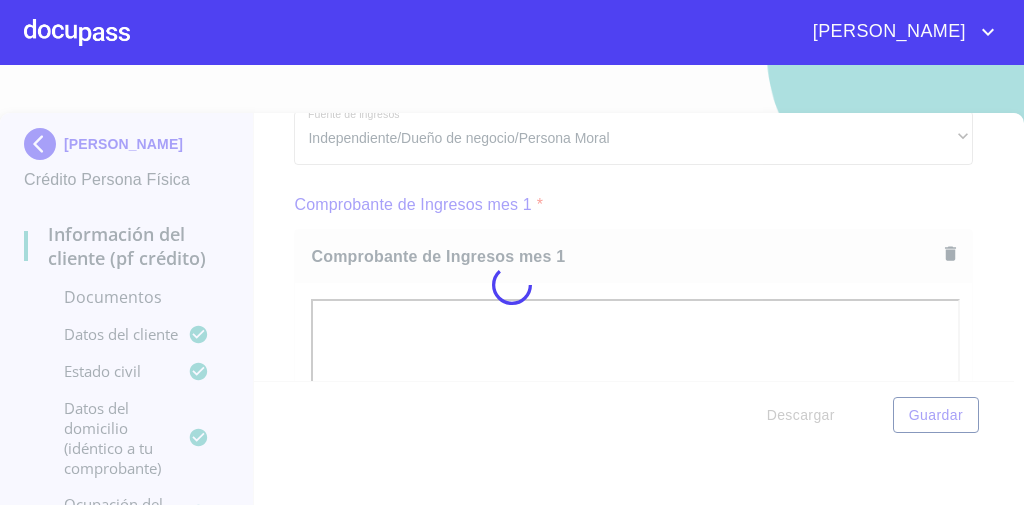 click at bounding box center [512, 285] 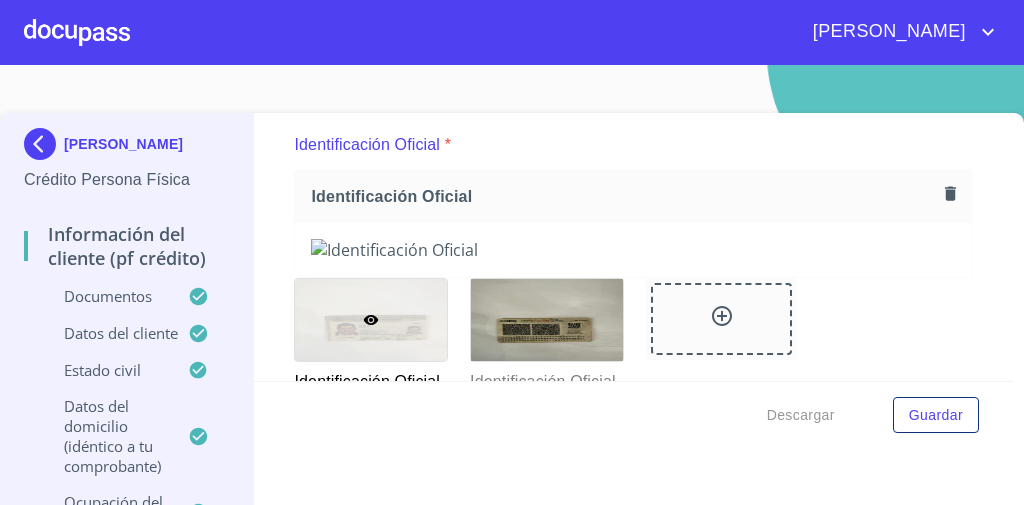 scroll, scrollTop: 230, scrollLeft: 0, axis: vertical 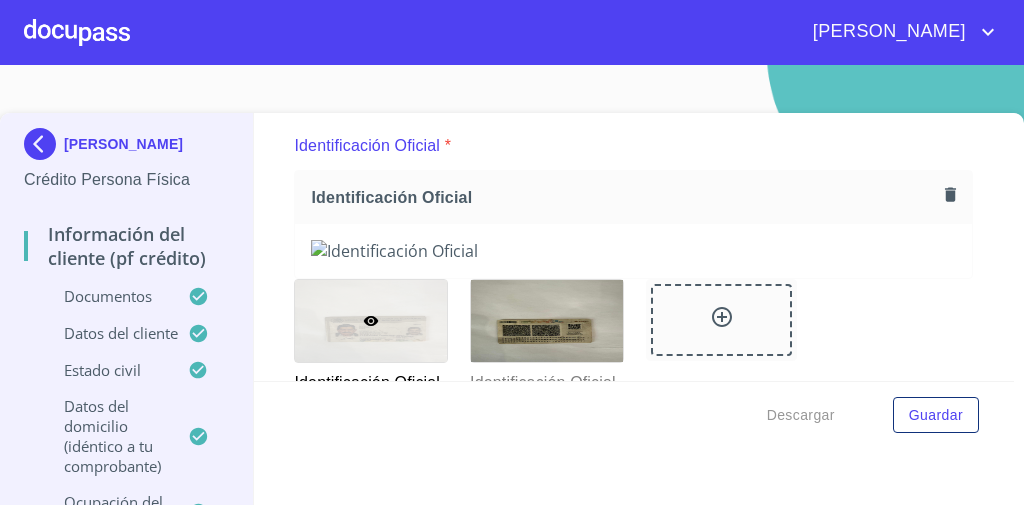 click at bounding box center (633, 251) 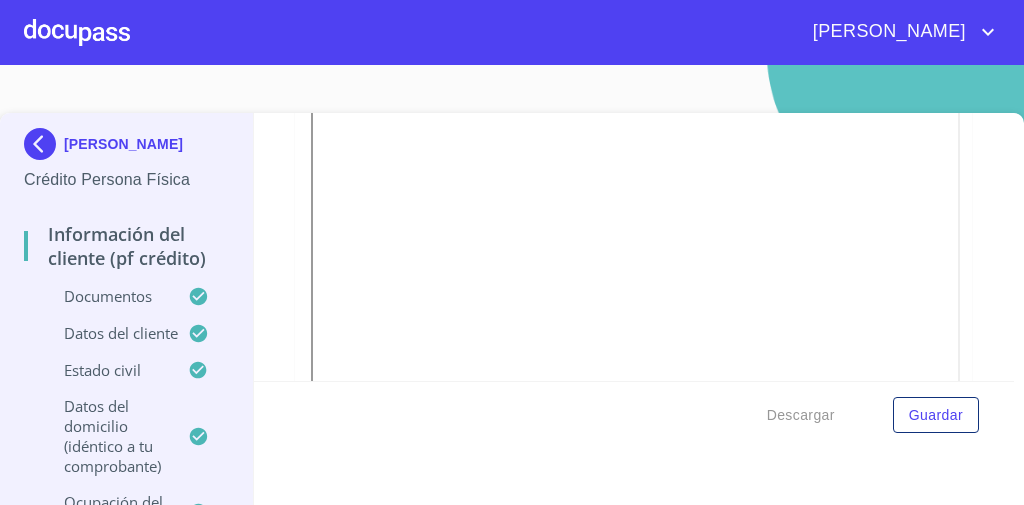 scroll, scrollTop: 821, scrollLeft: 0, axis: vertical 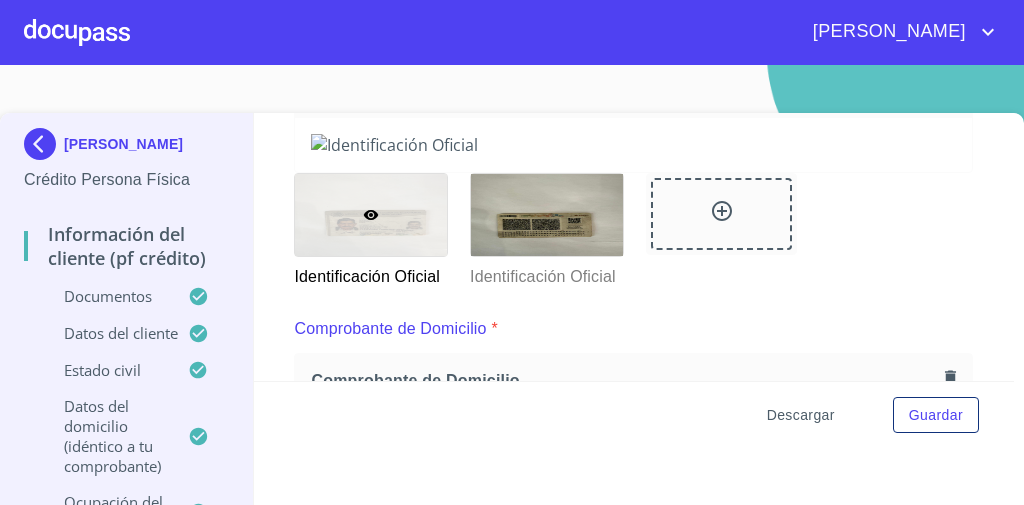 click on "Descargar" at bounding box center [801, 415] 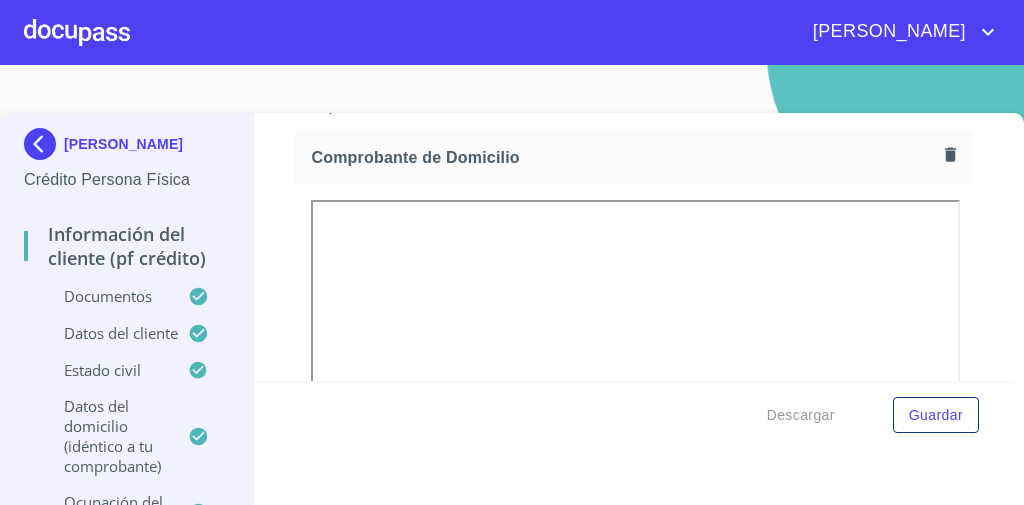 scroll, scrollTop: 618, scrollLeft: 0, axis: vertical 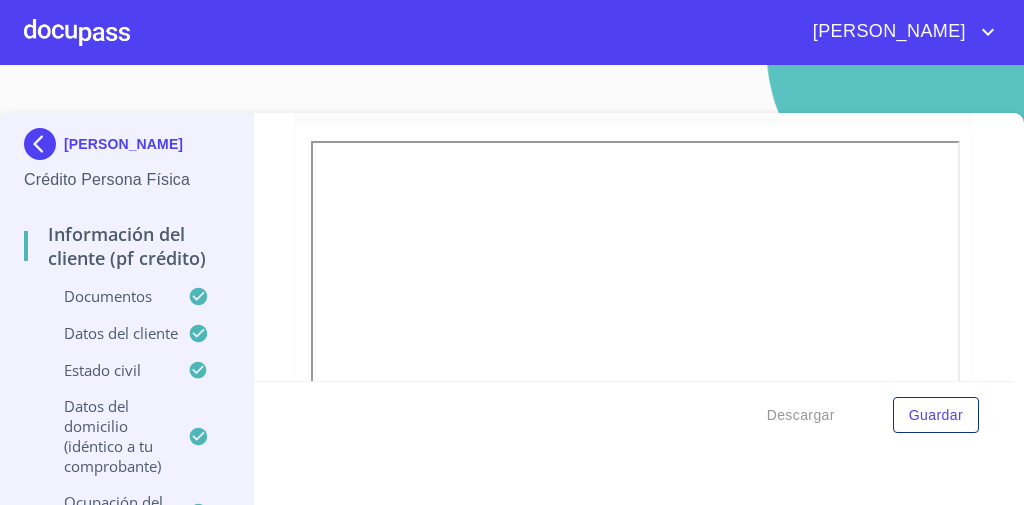 click at bounding box center [633, -137] 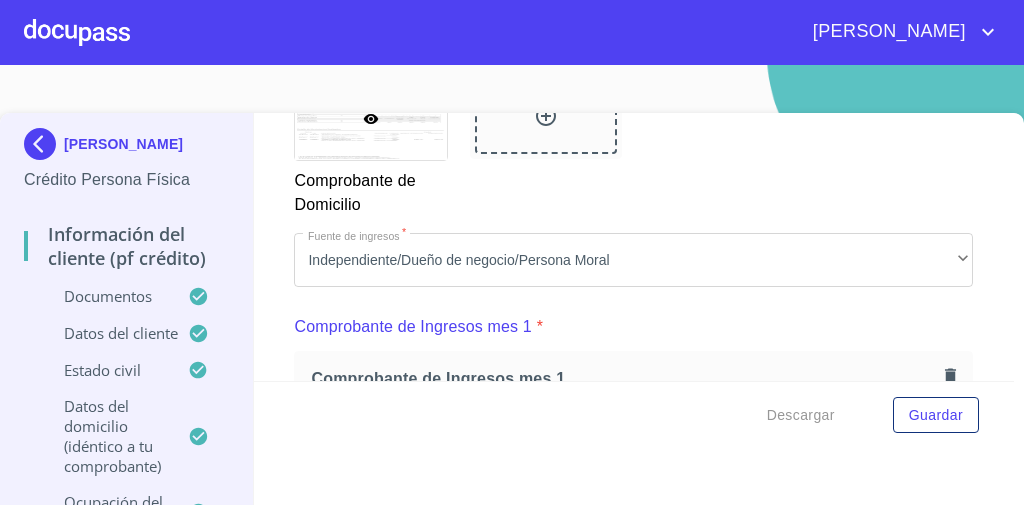scroll, scrollTop: 1097, scrollLeft: 0, axis: vertical 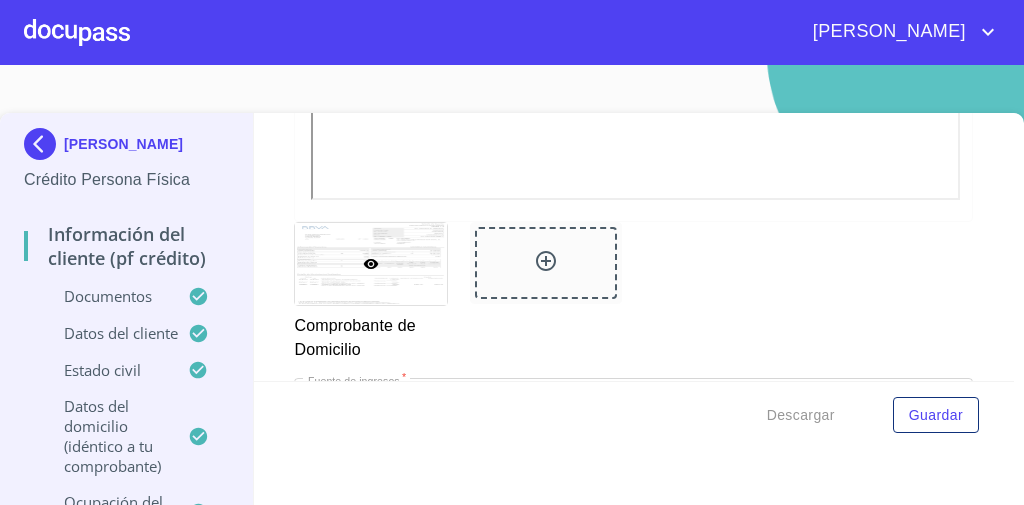 click at bounding box center (633, -616) 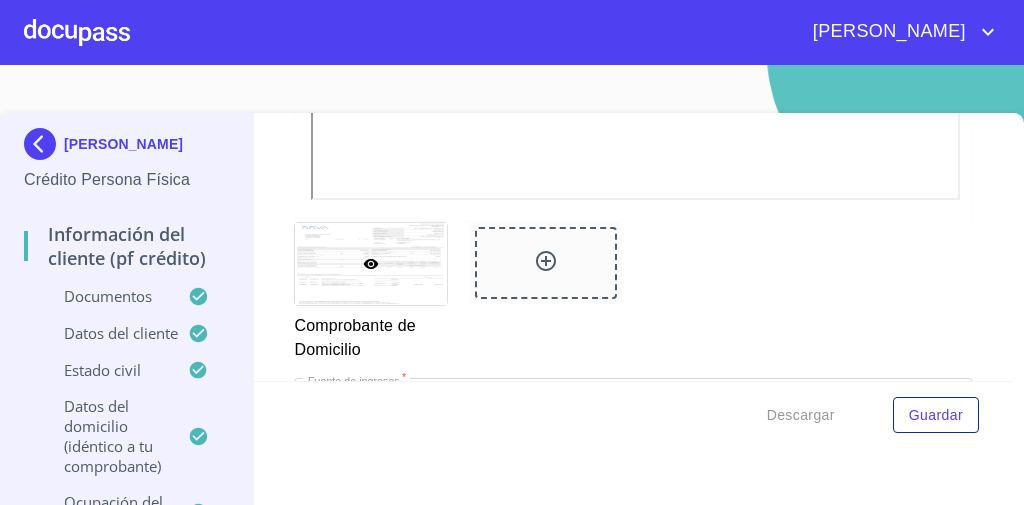 click at bounding box center (371, -546) 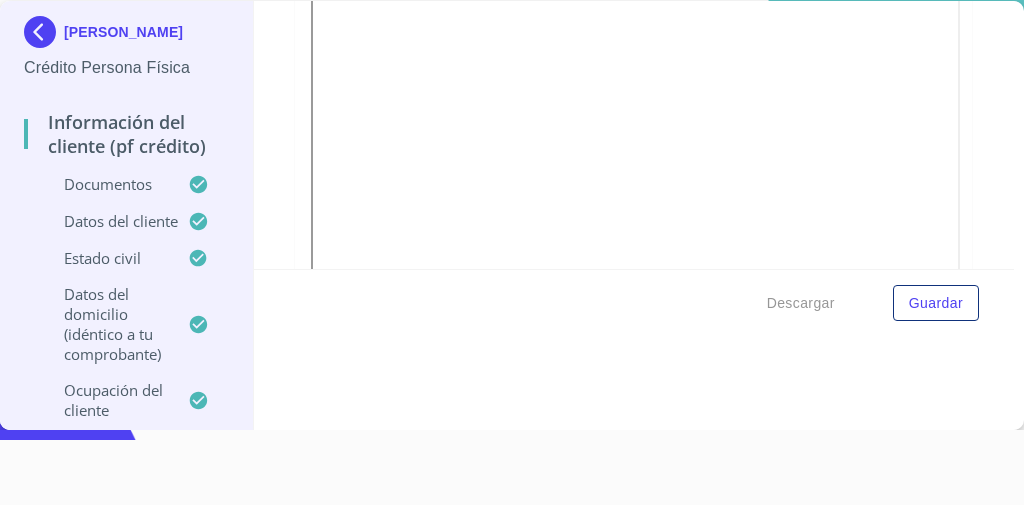 scroll, scrollTop: 668, scrollLeft: 0, axis: vertical 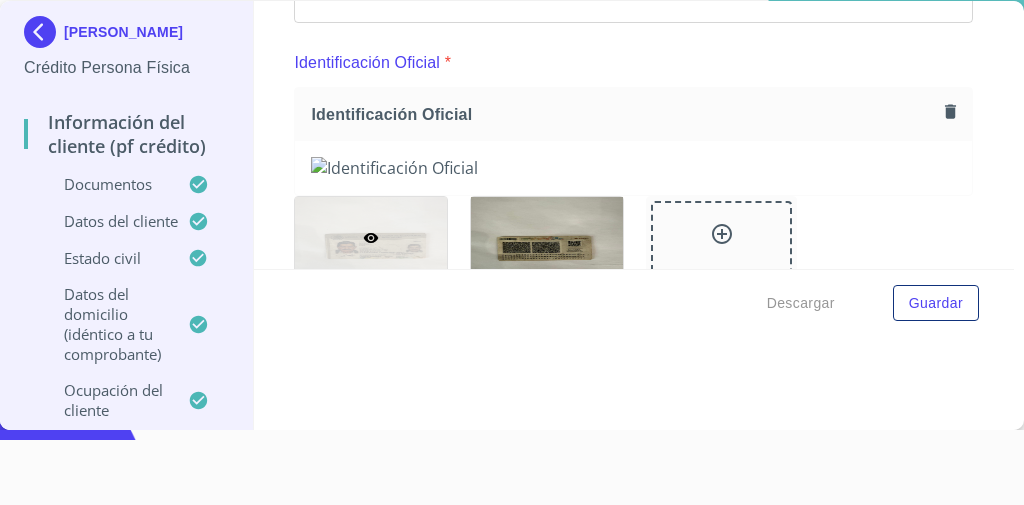 click at bounding box center [633, 168] 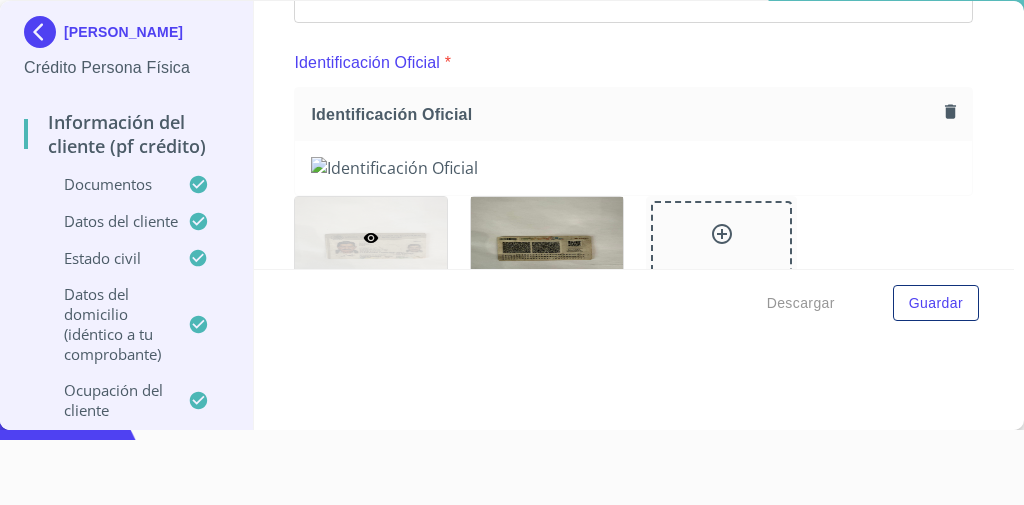 click at bounding box center [633, 168] 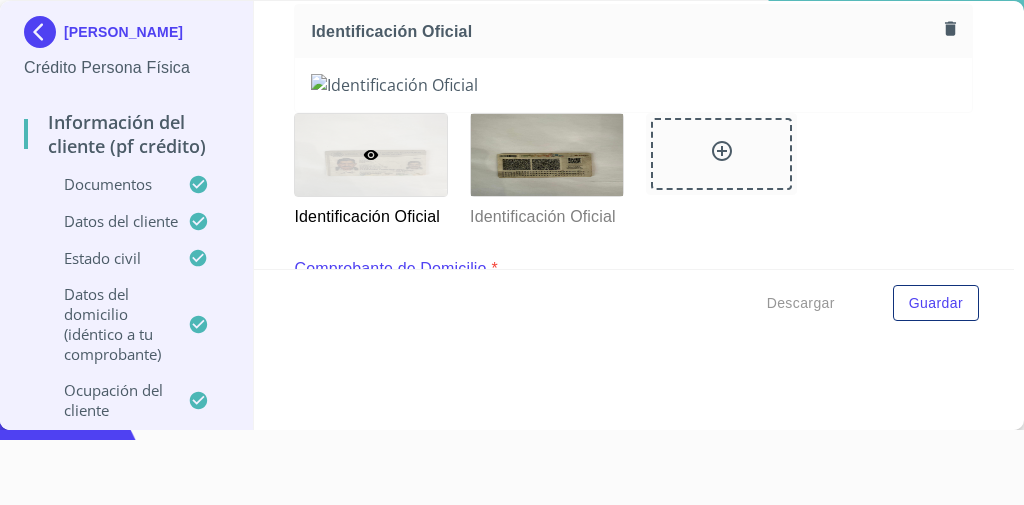 scroll, scrollTop: 0, scrollLeft: 0, axis: both 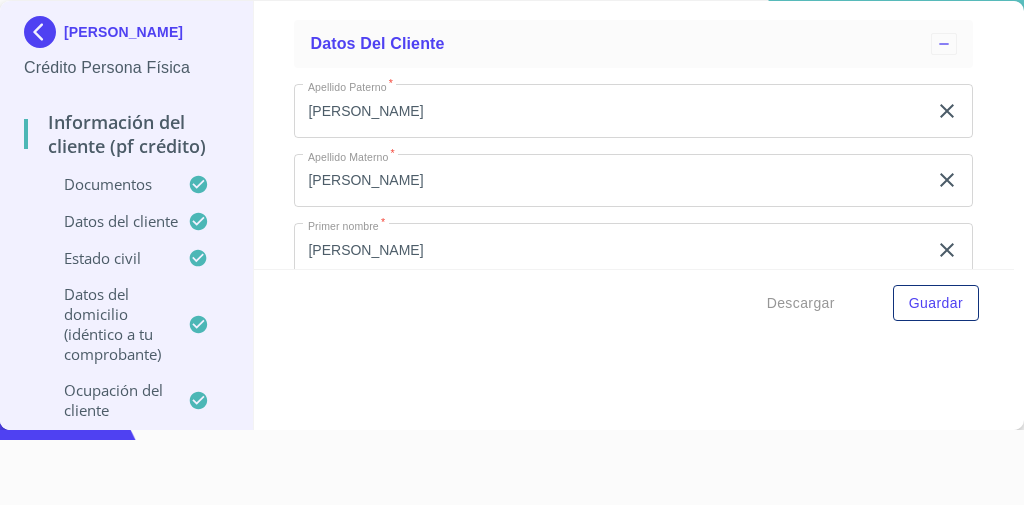 click 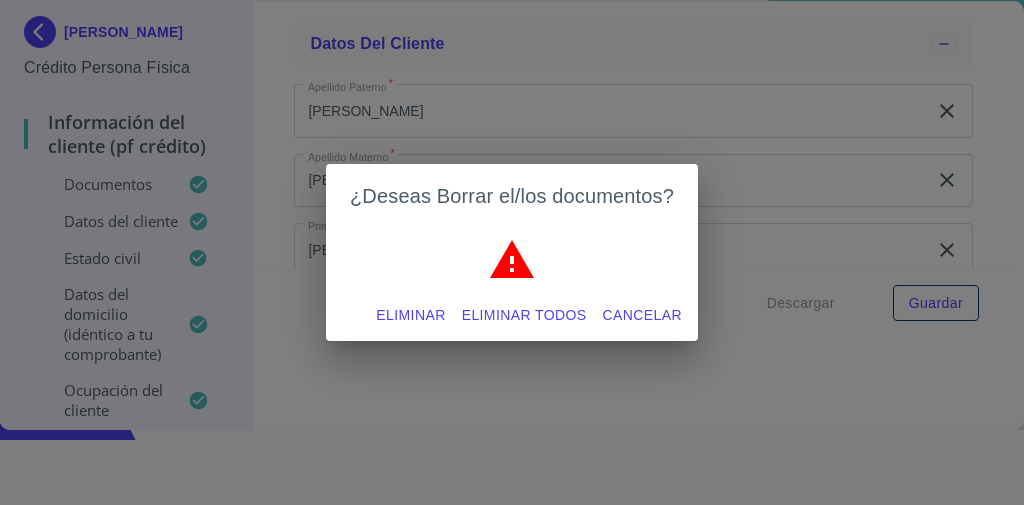 click on "Eliminar" at bounding box center [410, 315] 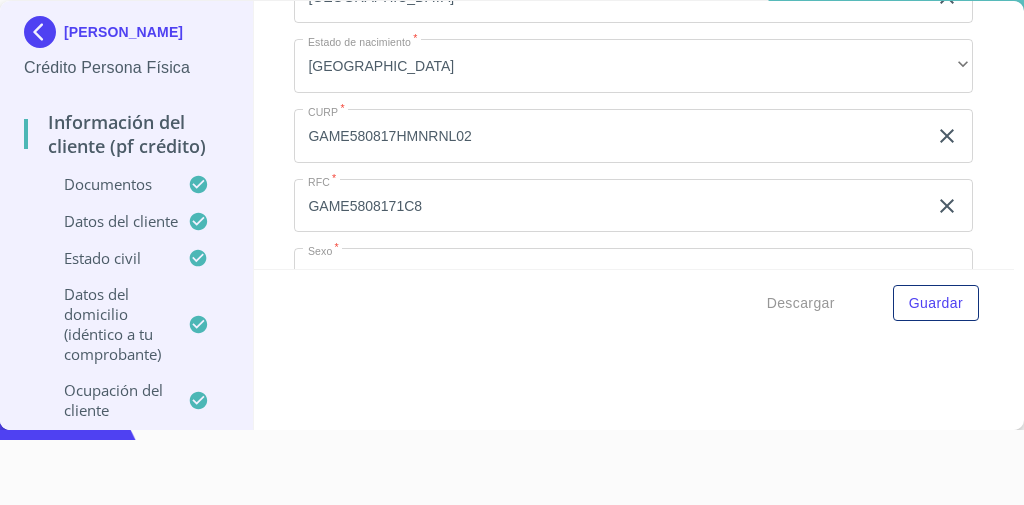 click on "Información del cliente (PF crédito)   Documentos Documento de identificación   * INE ​ Identificación Oficial * Identificación Oficial Identificación Oficial Identificación Oficial Comprobante de Domicilio * Comprobante de Domicilio Comprobante de [PERSON_NAME] de ingresos   * Independiente/Dueño de negocio/Persona Moral ​ Comprobante de Ingresos mes 1 * Comprobante de Ingresos mes 1 Comprobante de Ingresos mes 1 Comprobante de Ingresos mes 2 * Comprobante de Ingresos mes 2 Comprobante de Ingresos mes 2 Comprobante de Ingresos mes 3 * Comprobante de Ingresos mes 3 Comprobante de Ingresos mes 3 CURP * CURP CURP Constancia de situación fiscal Arrastra o selecciona el (los) documento(s) para agregar Datos del cliente Apellido Paterno   * [PERSON_NAME] ​ Apellido Materno   * [PERSON_NAME] ​ Primer nombre   * [PERSON_NAME] ​ Segundo Nombre ​ Fecha de nacimiento * [DEMOGRAPHIC_DATA] ​ Nacionalidad   * Mexicana ​ País de nacimiento   * [DEMOGRAPHIC_DATA] ​ Estado de nacimiento   * [GEOGRAPHIC_DATA] ​ CURP" at bounding box center [634, 135] 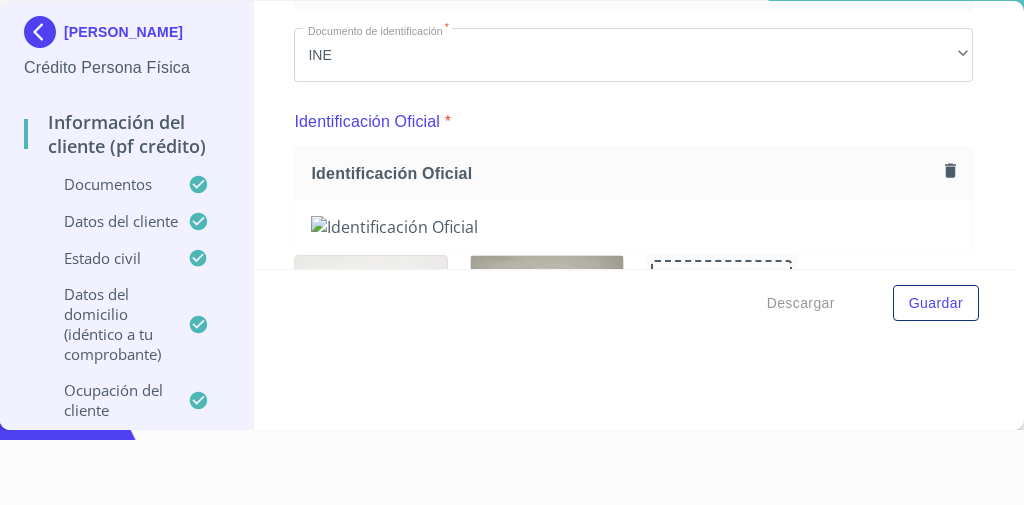 scroll, scrollTop: 0, scrollLeft: 0, axis: both 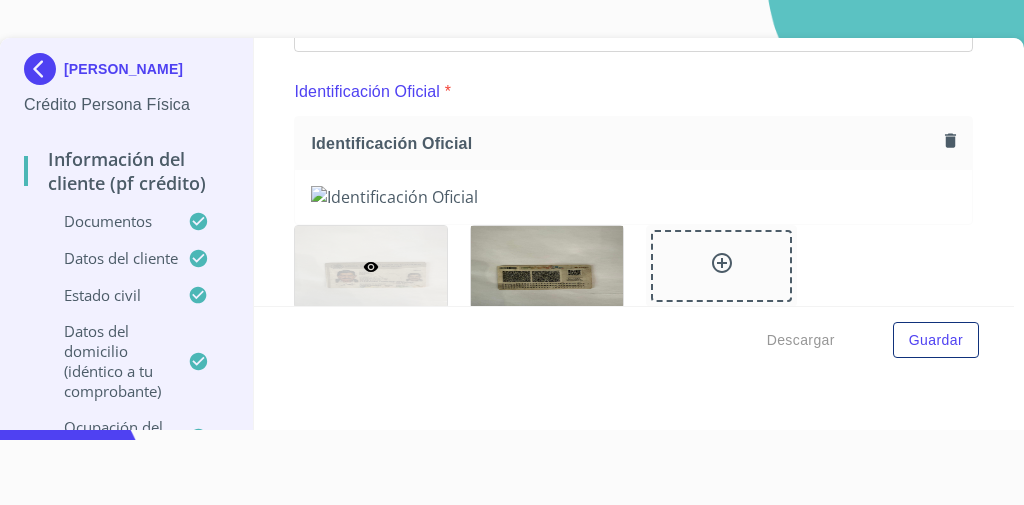 click 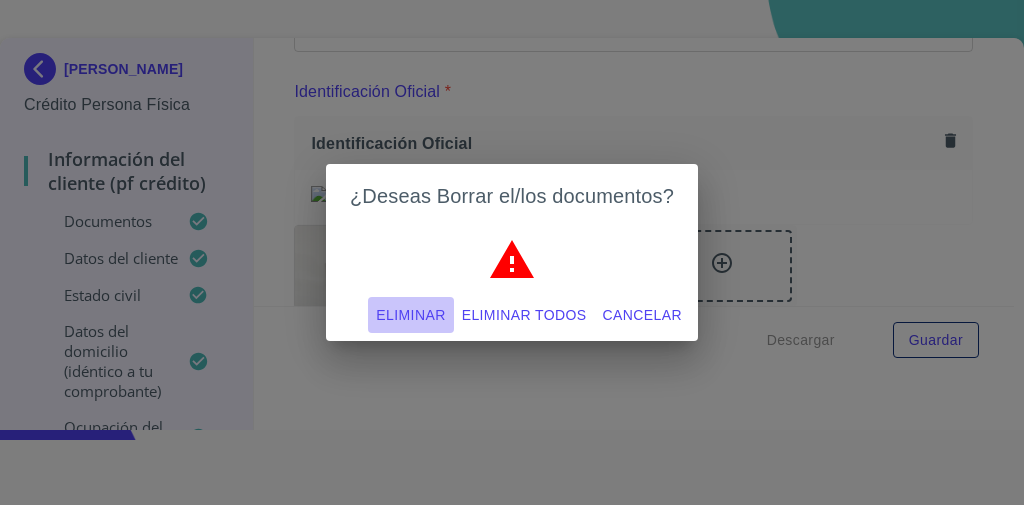 click on "Eliminar" at bounding box center (410, 315) 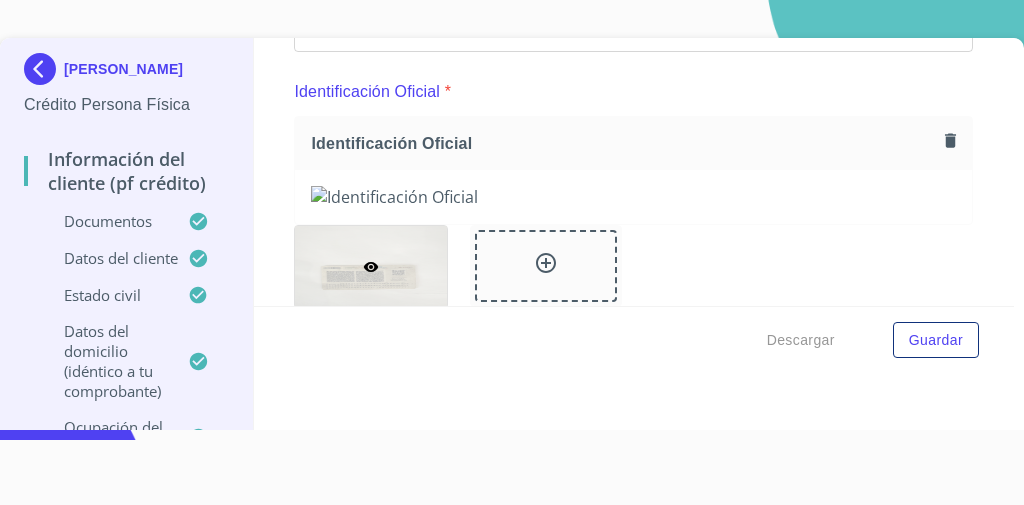 click 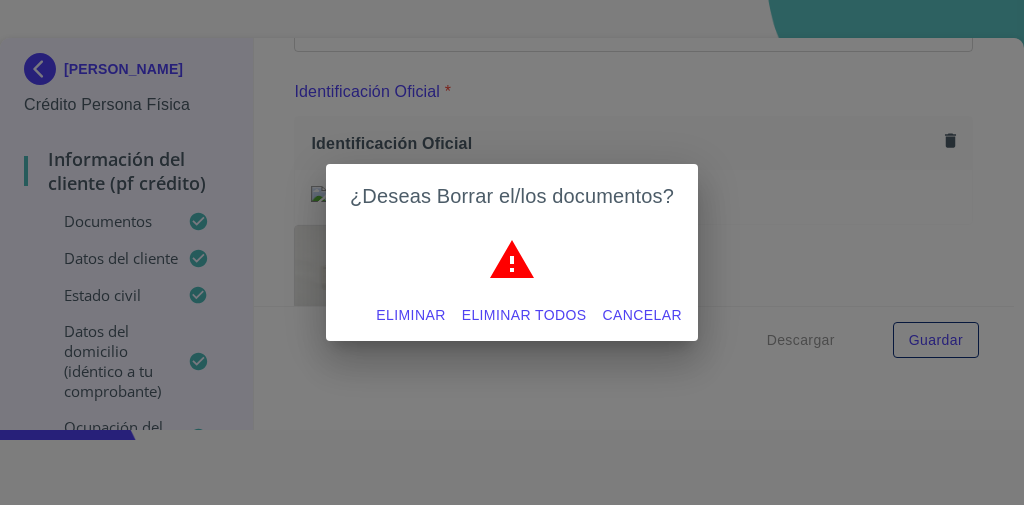 click on "Eliminar" at bounding box center [410, 315] 